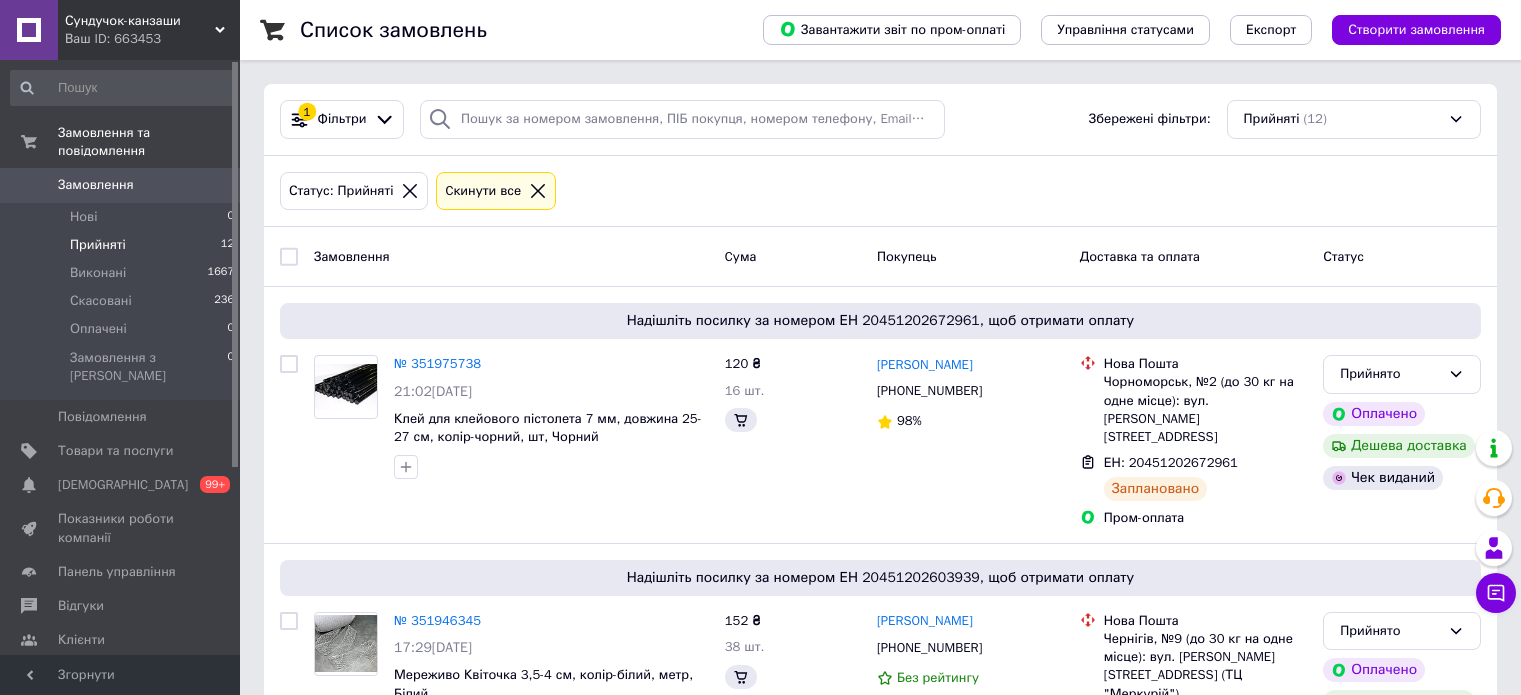scroll, scrollTop: 0, scrollLeft: 0, axis: both 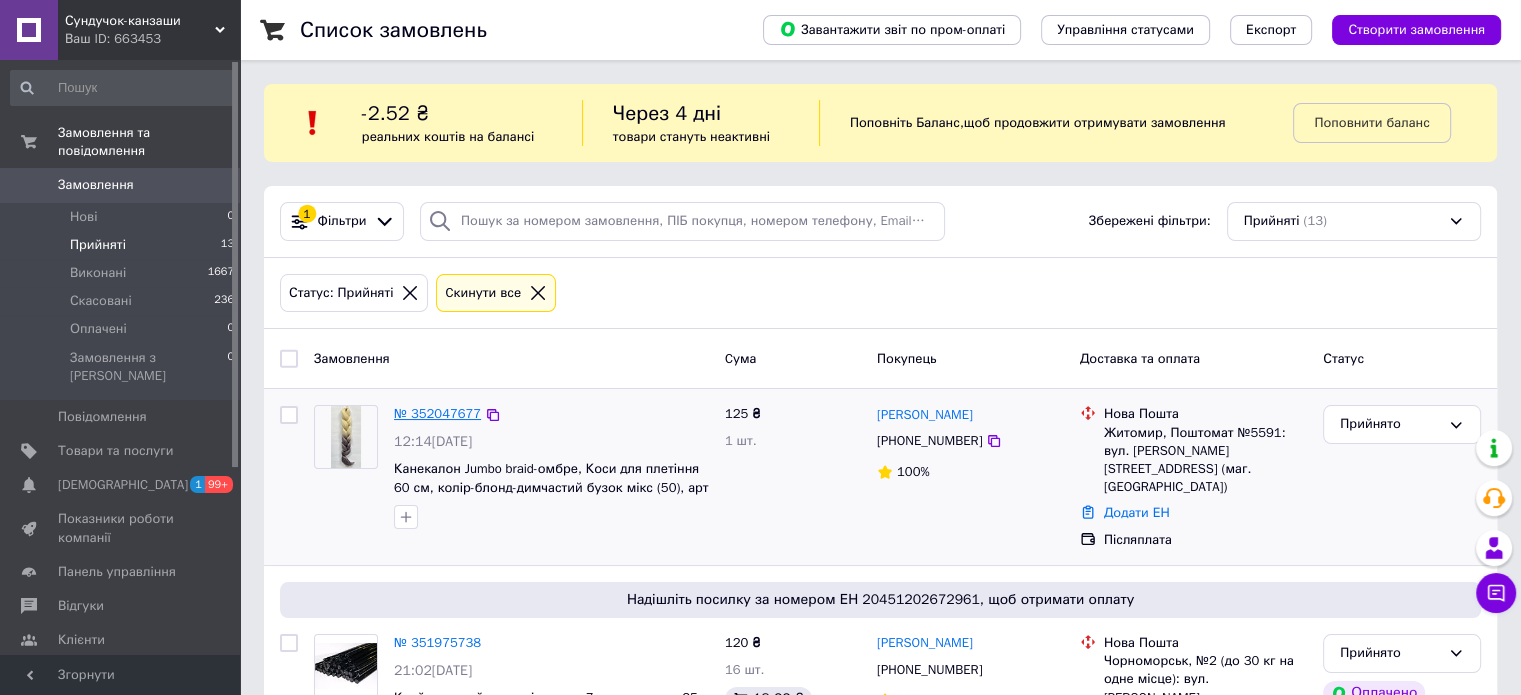 drag, startPoint x: 433, startPoint y: 413, endPoint x: 416, endPoint y: 359, distance: 56.61272 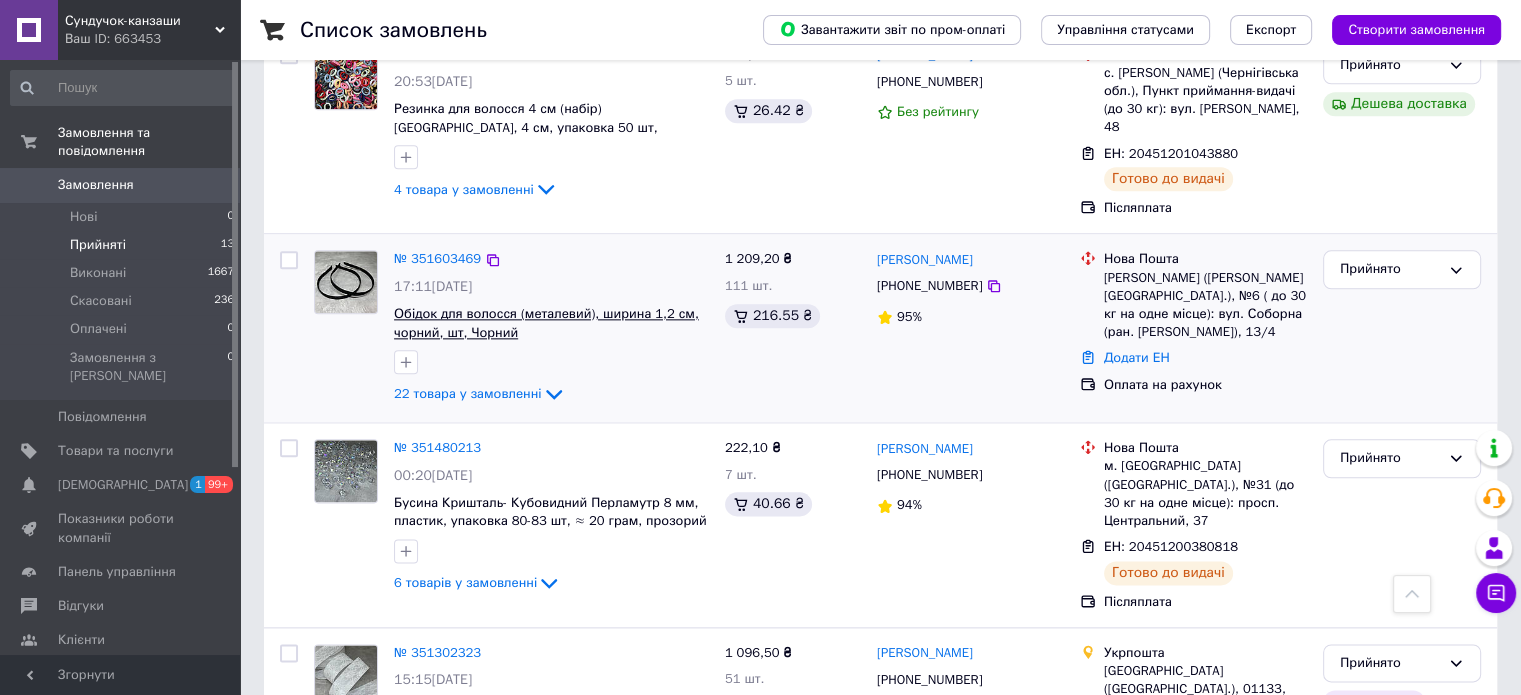 scroll, scrollTop: 2366, scrollLeft: 0, axis: vertical 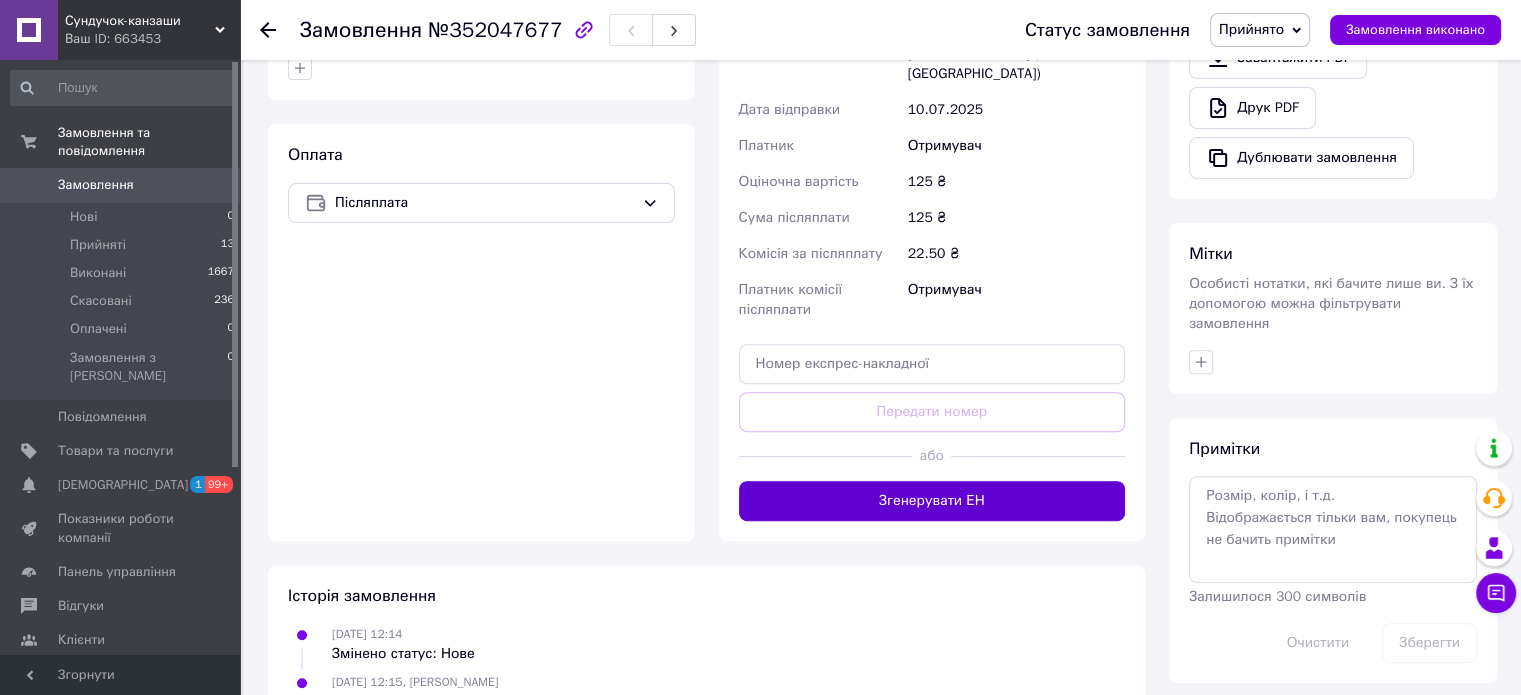click on "Згенерувати ЕН" at bounding box center [932, 501] 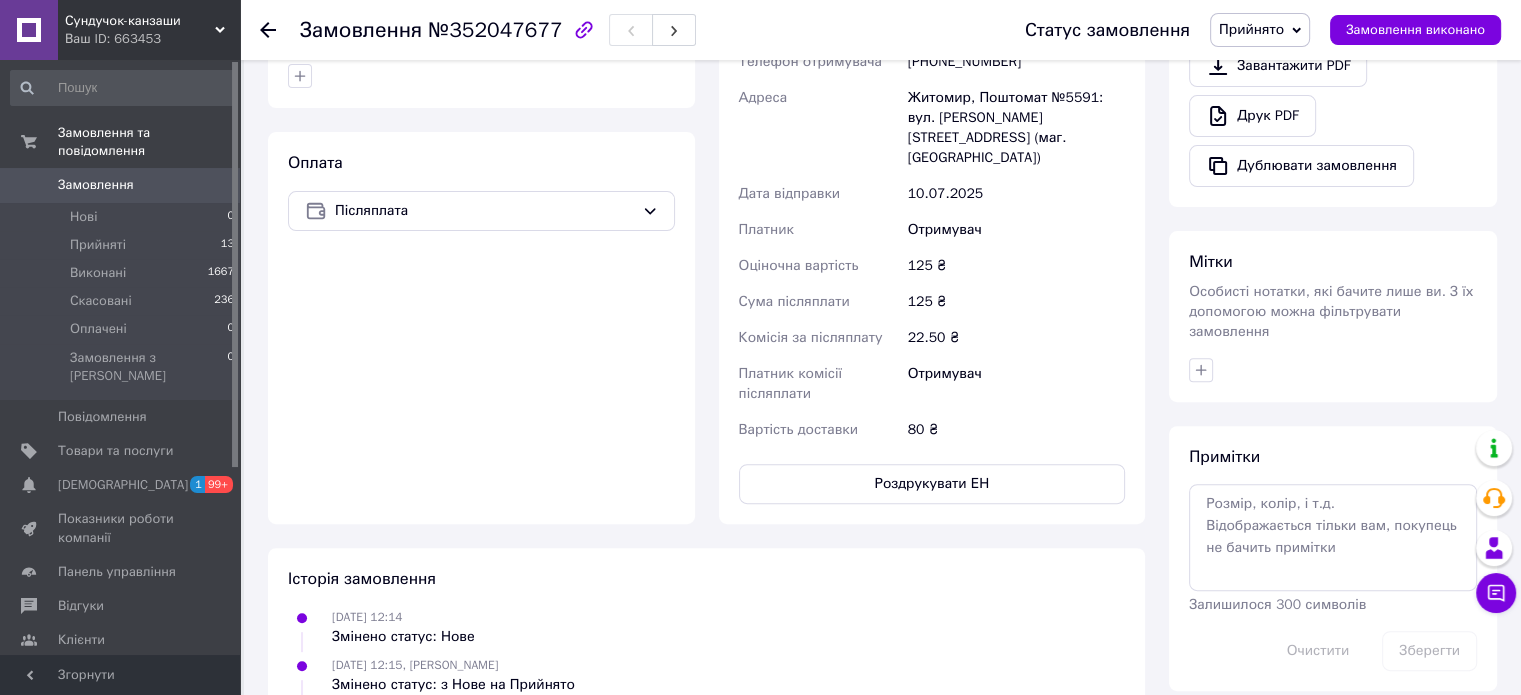 scroll, scrollTop: 711, scrollLeft: 0, axis: vertical 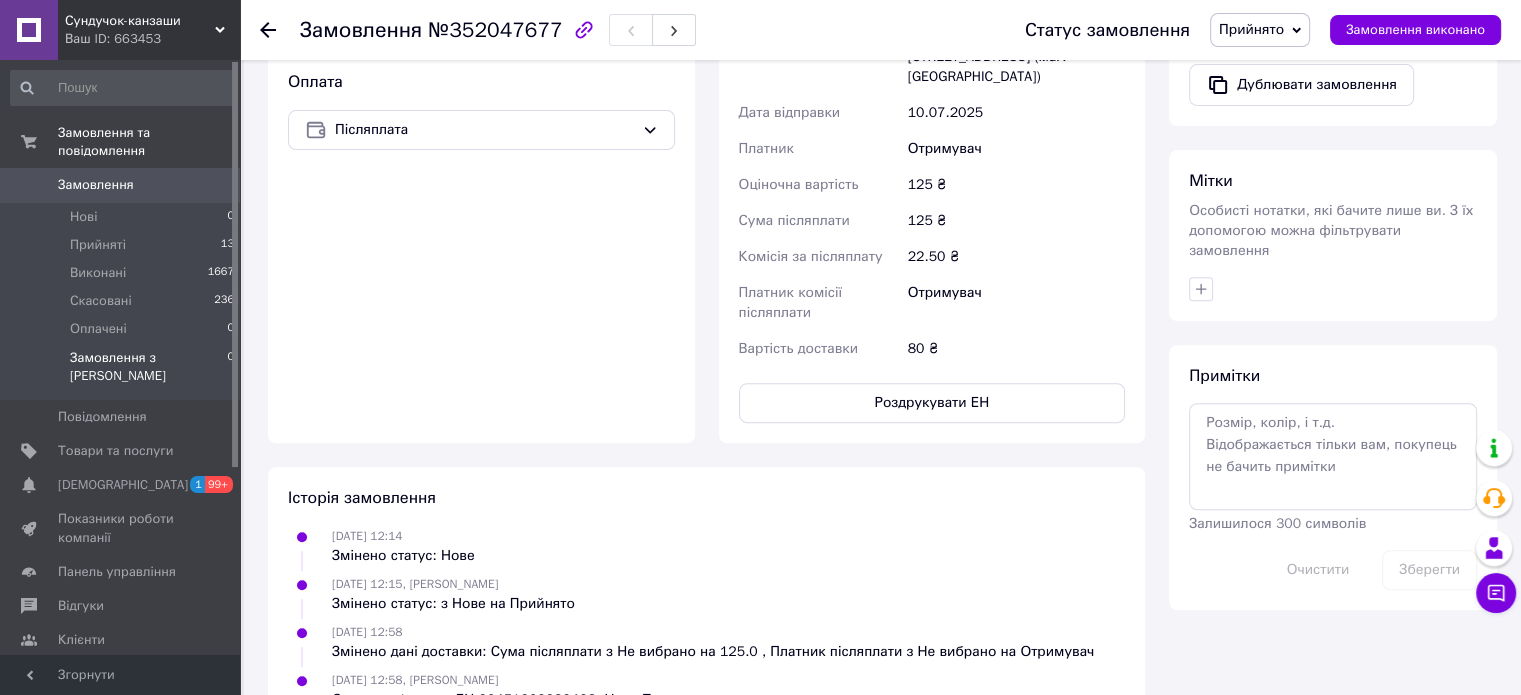 click on "Замовлення з Розетки 0" at bounding box center (123, 372) 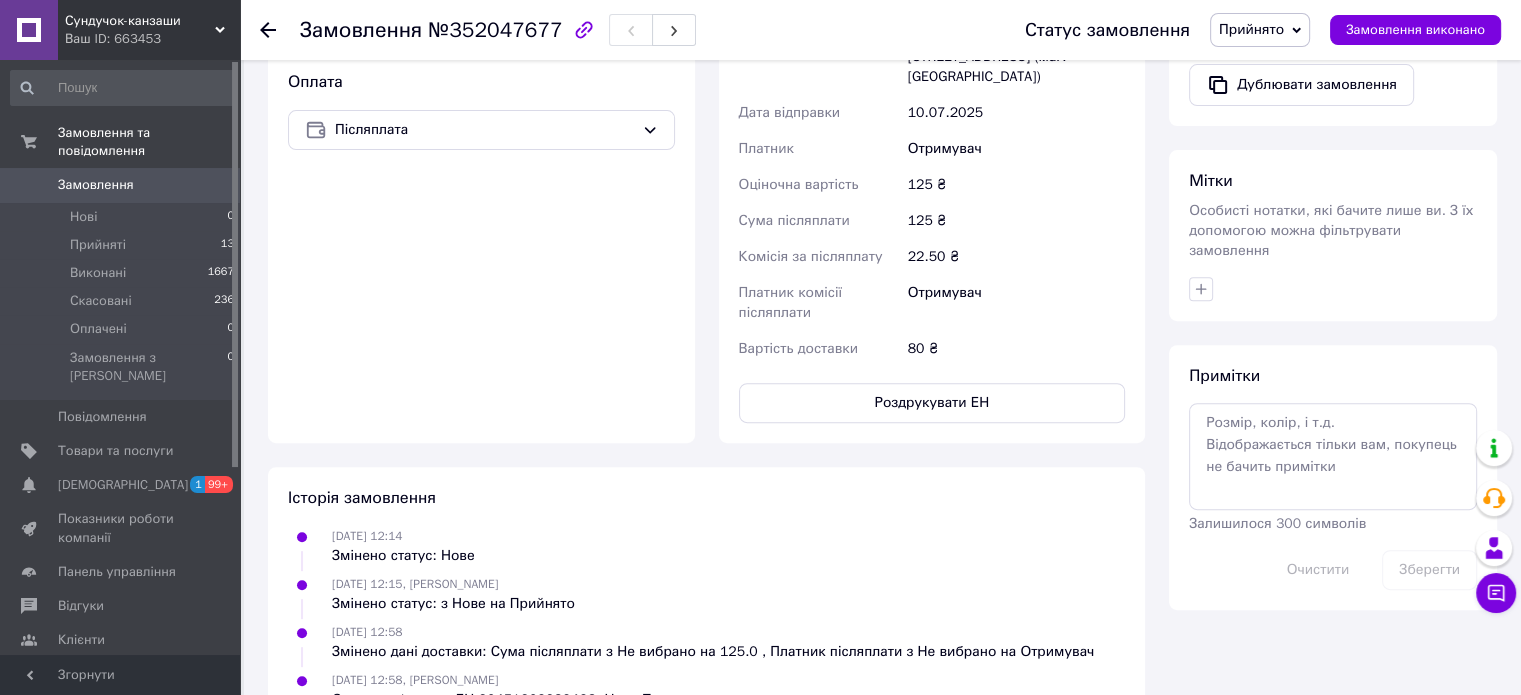 scroll, scrollTop: 0, scrollLeft: 0, axis: both 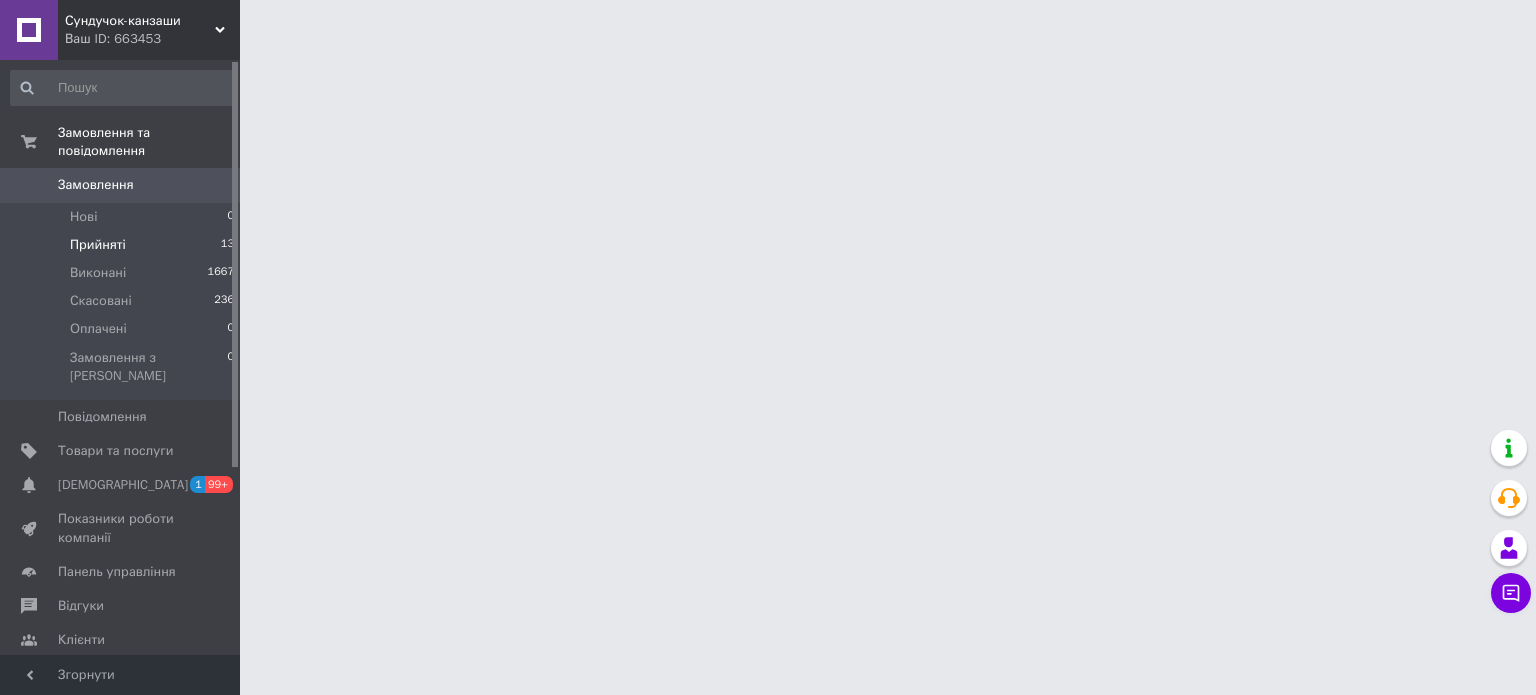 click on "Прийняті" at bounding box center [98, 245] 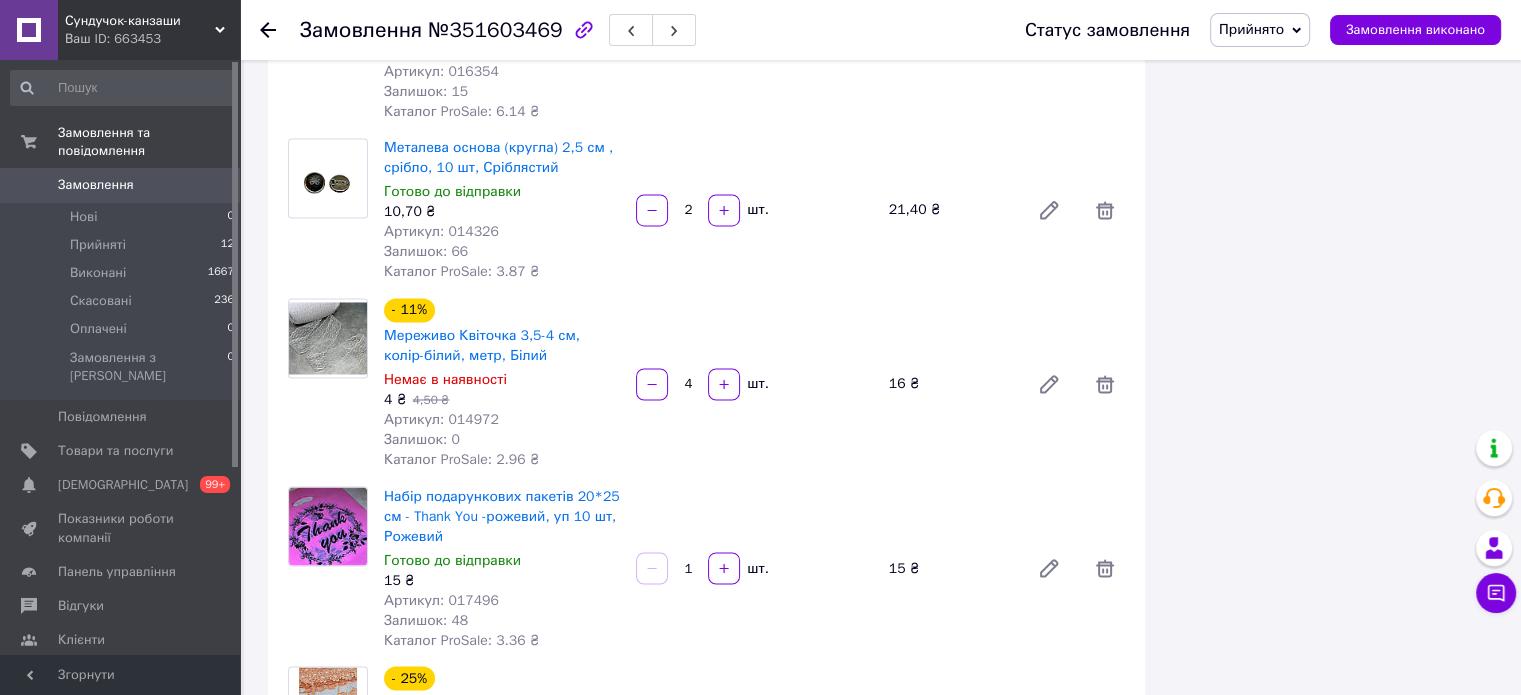 scroll, scrollTop: 3500, scrollLeft: 0, axis: vertical 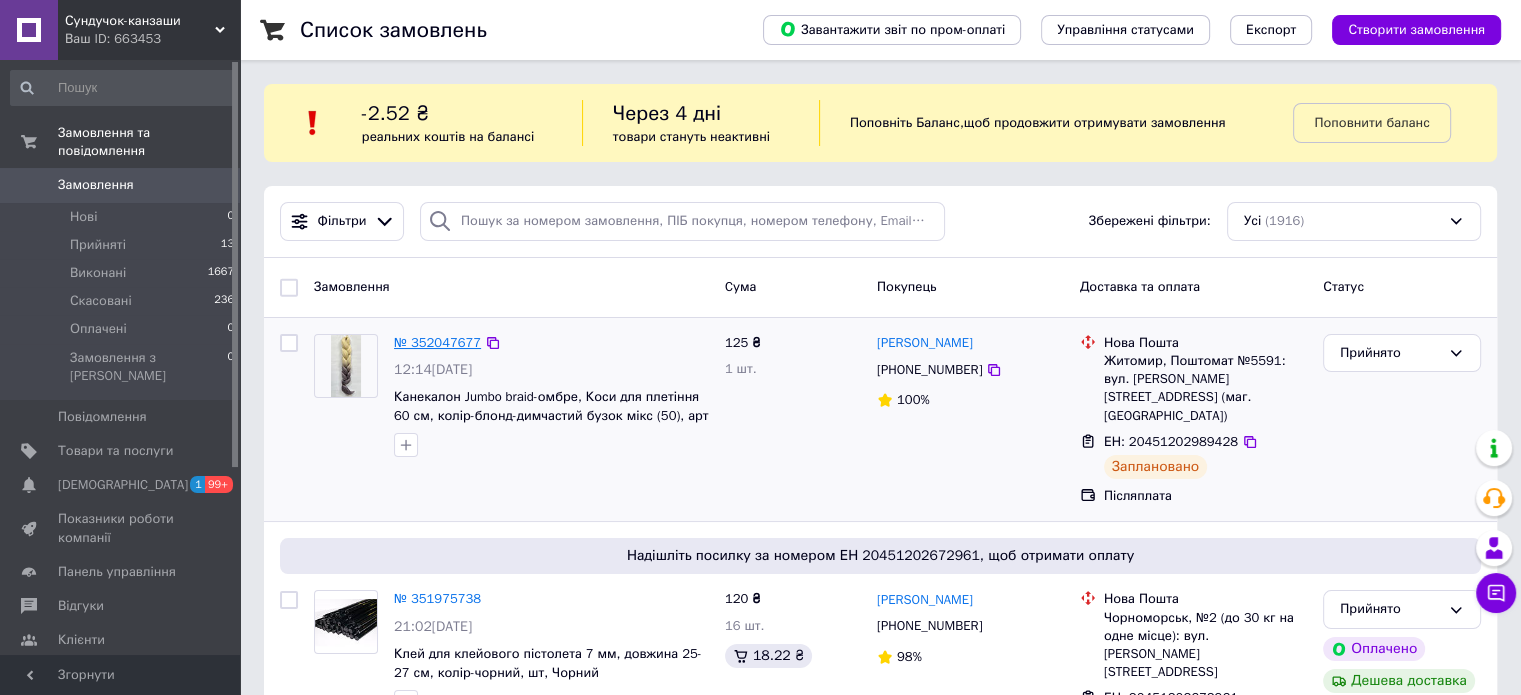 click on "№ 352047677" at bounding box center [437, 342] 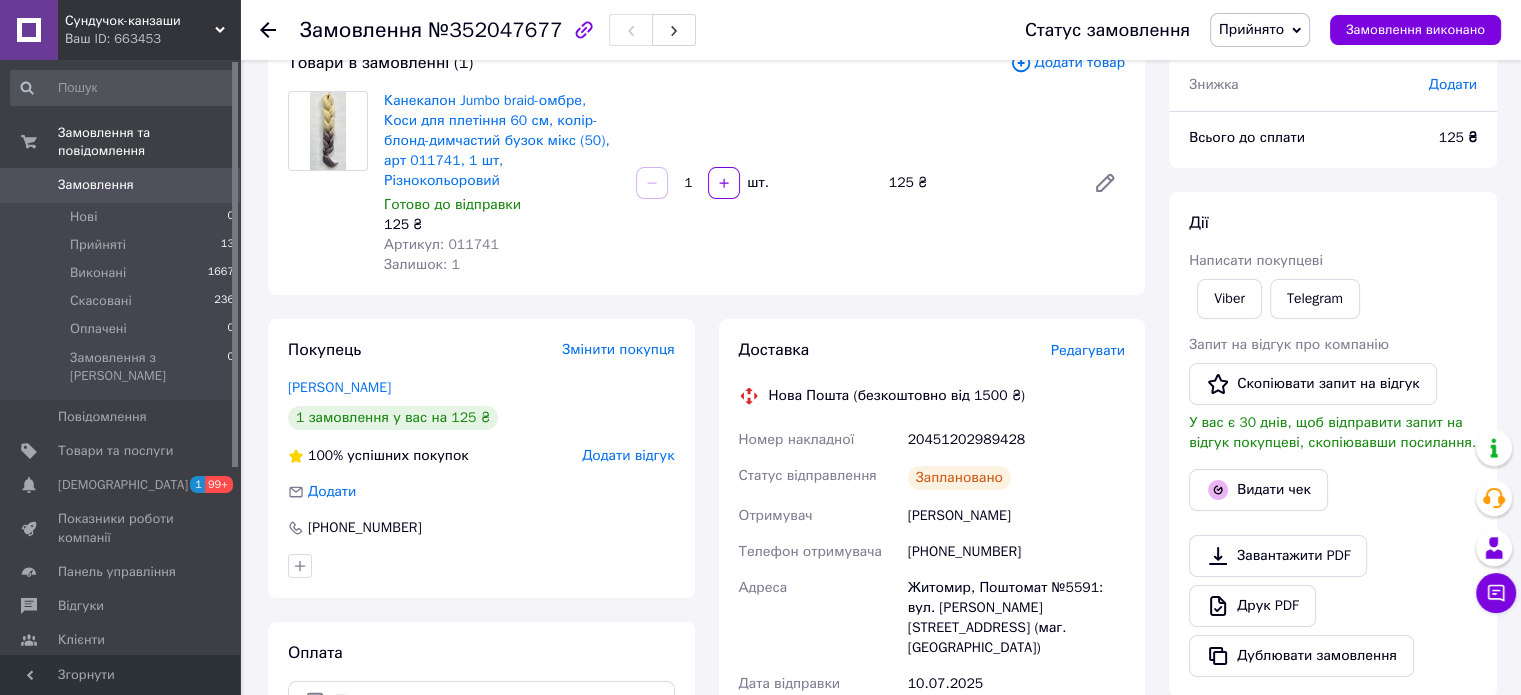 scroll, scrollTop: 200, scrollLeft: 0, axis: vertical 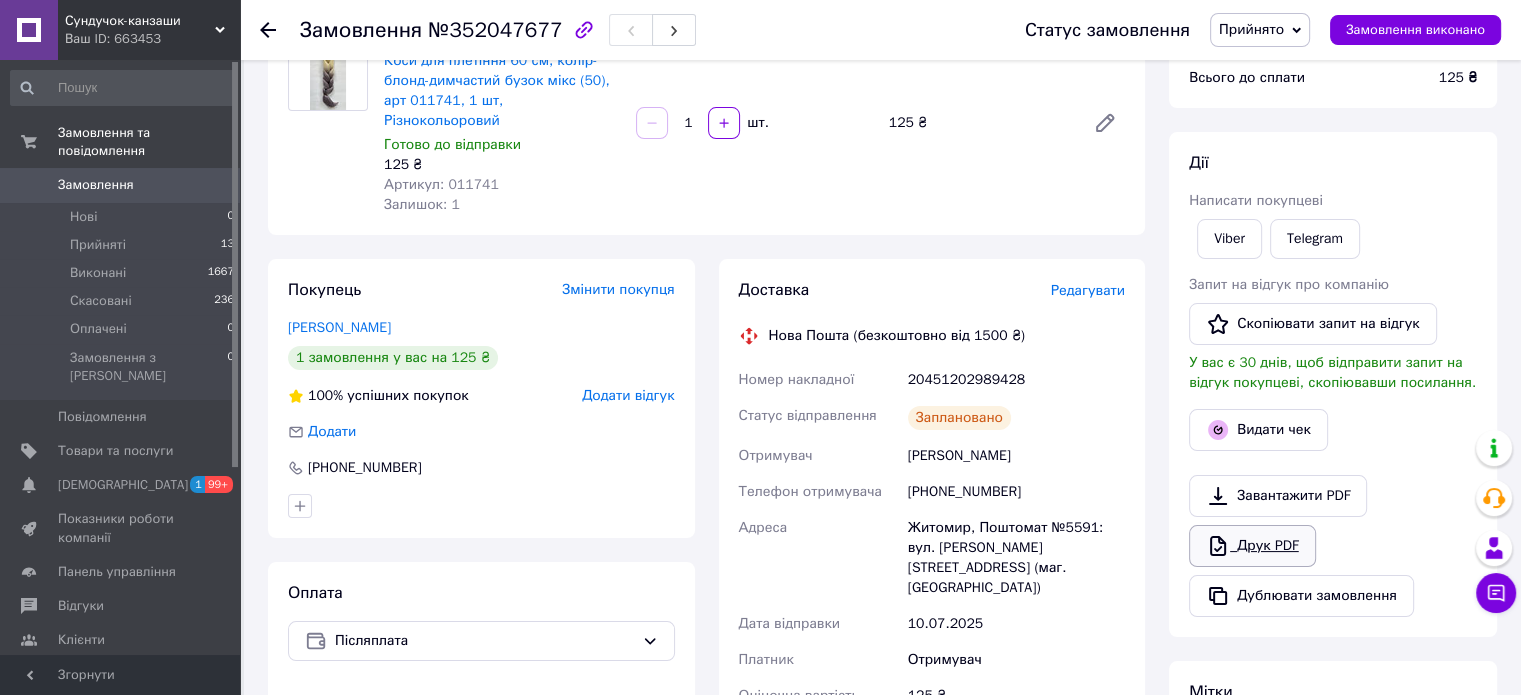 click on "Друк PDF" at bounding box center (1252, 546) 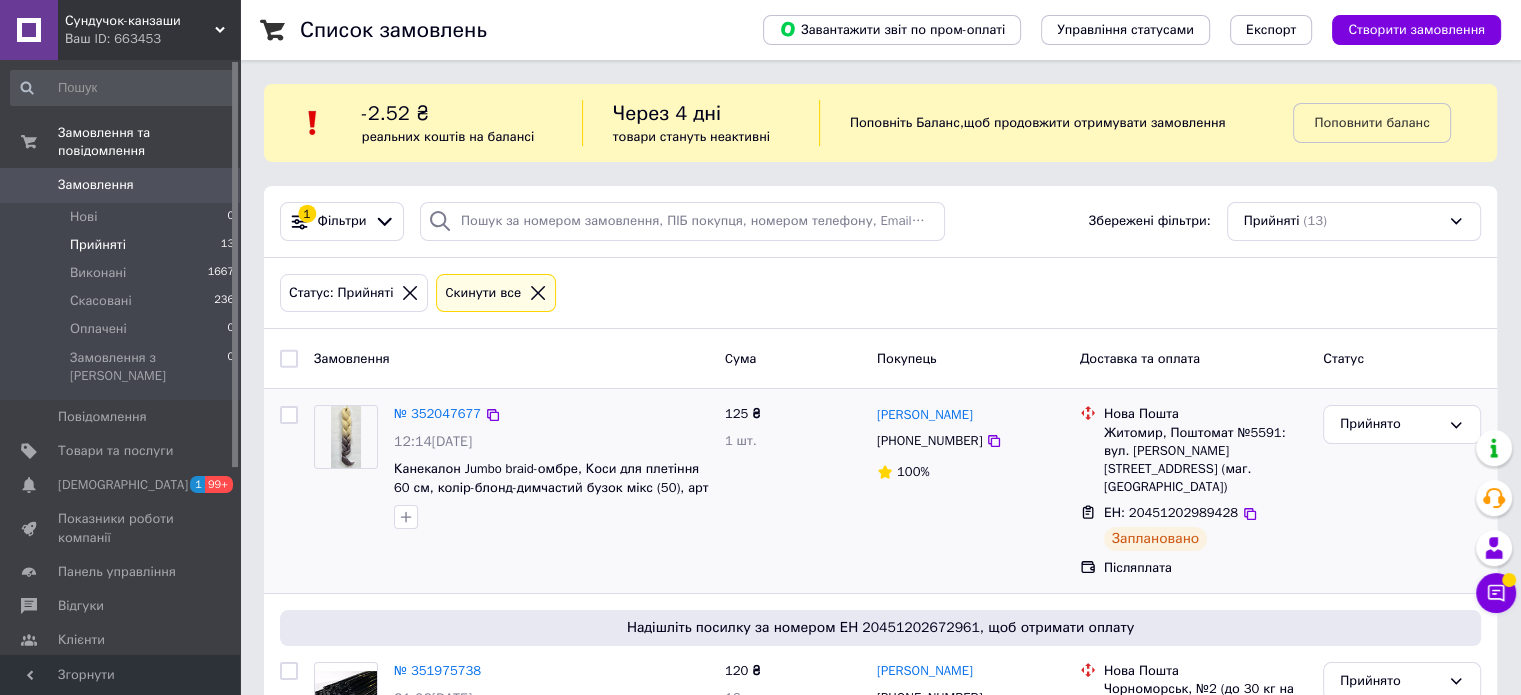 scroll, scrollTop: 100, scrollLeft: 0, axis: vertical 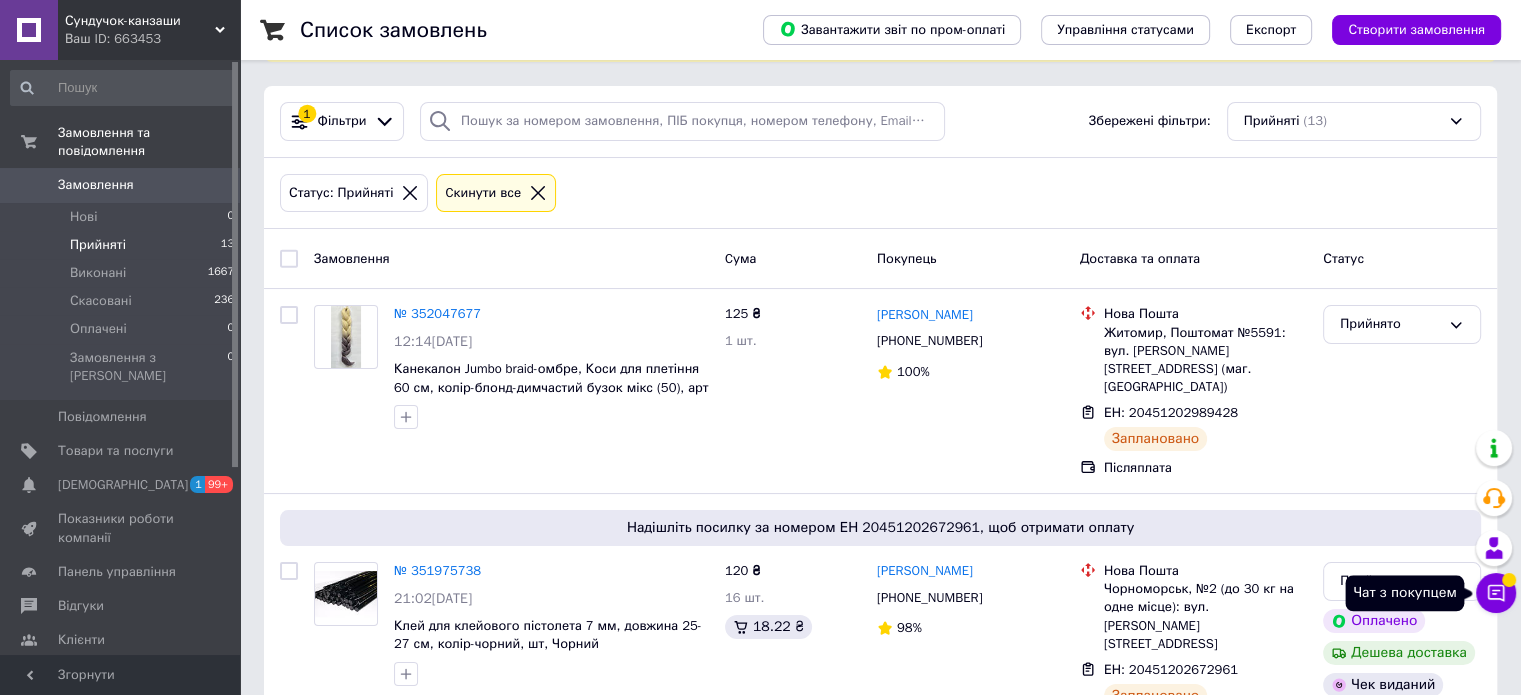click at bounding box center (1509, 580) 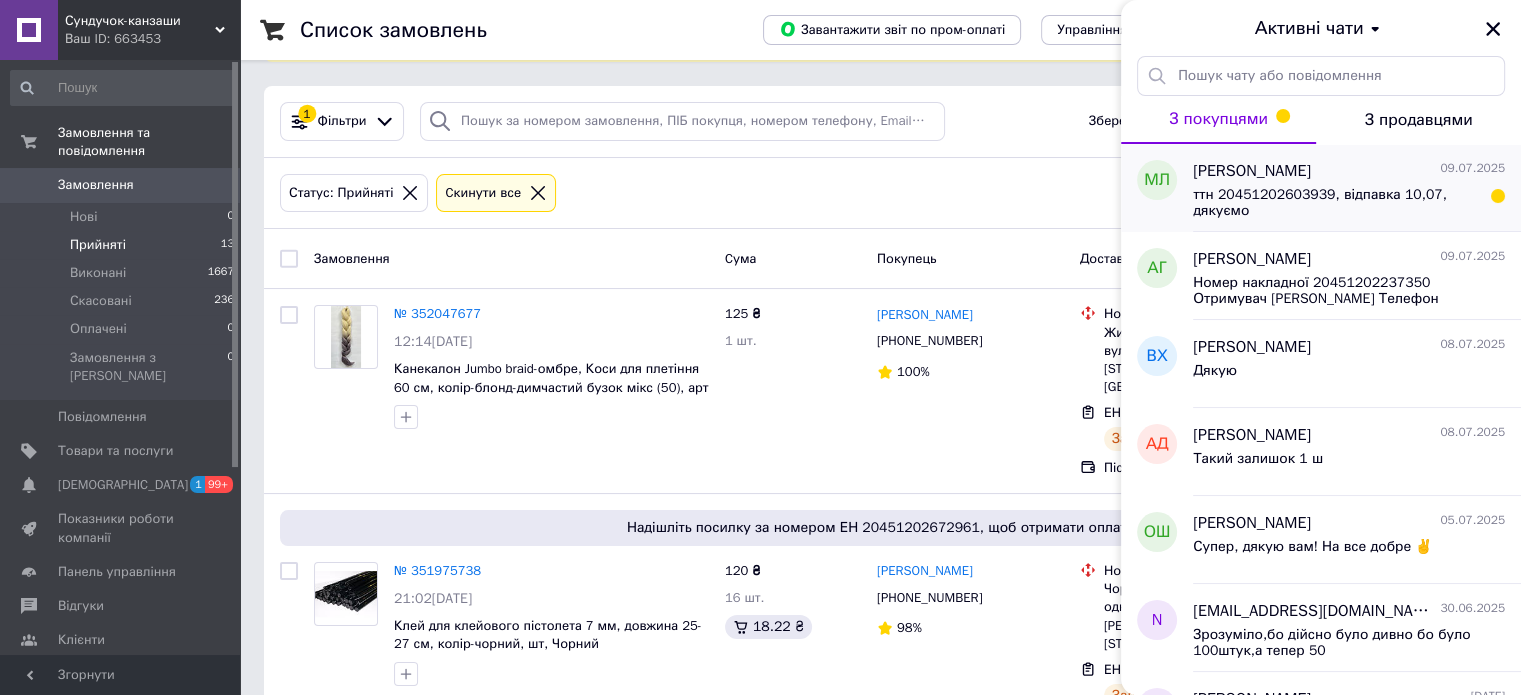 click on "ттн 20451202603939, відпавка 10,07, дякуємо" at bounding box center [1335, 203] 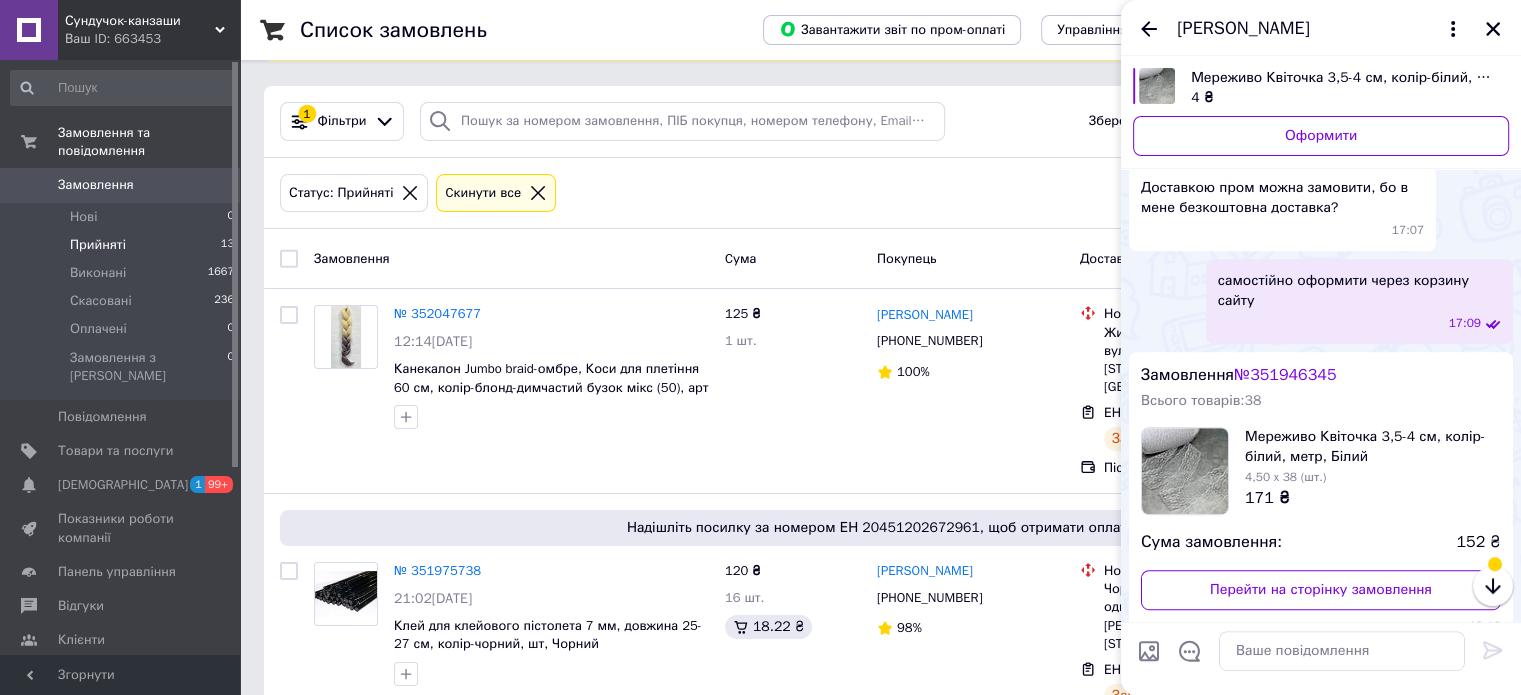 scroll, scrollTop: 1029, scrollLeft: 0, axis: vertical 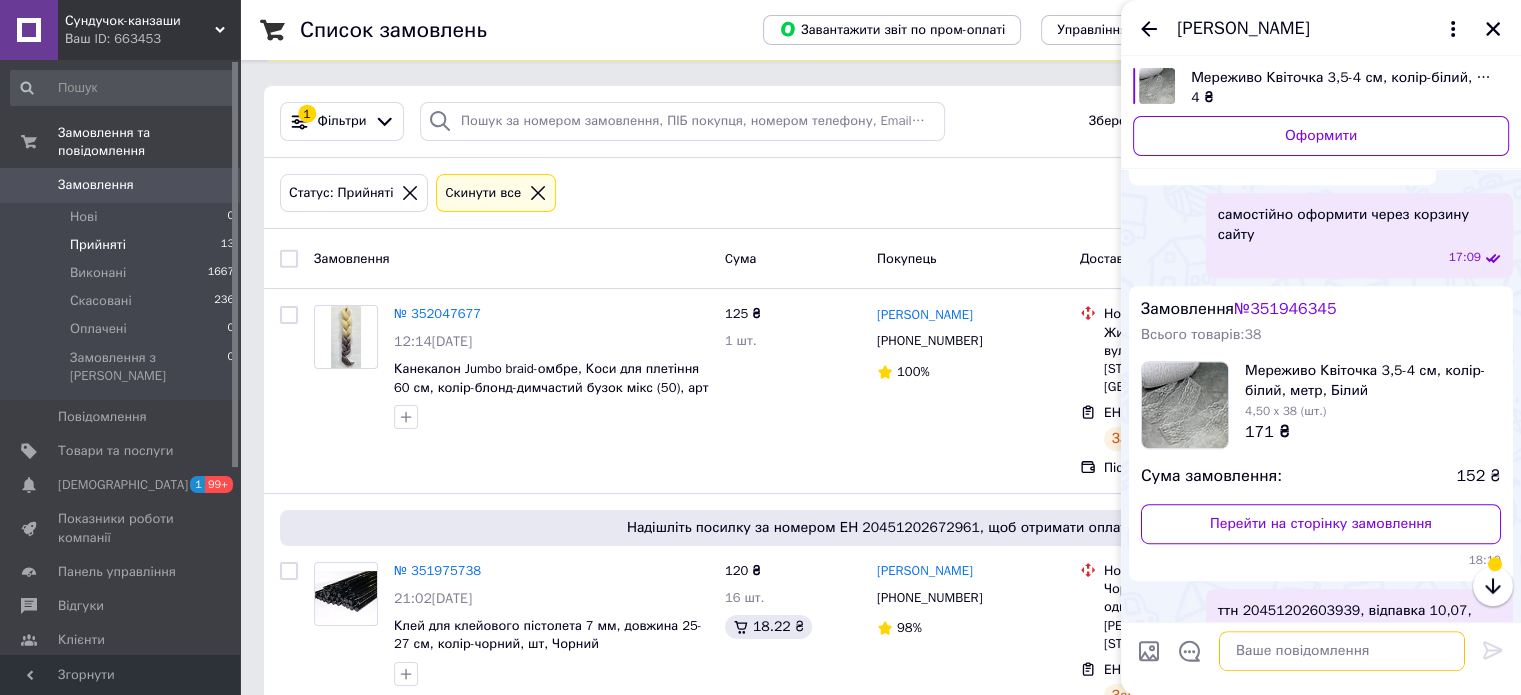 click at bounding box center [1342, 651] 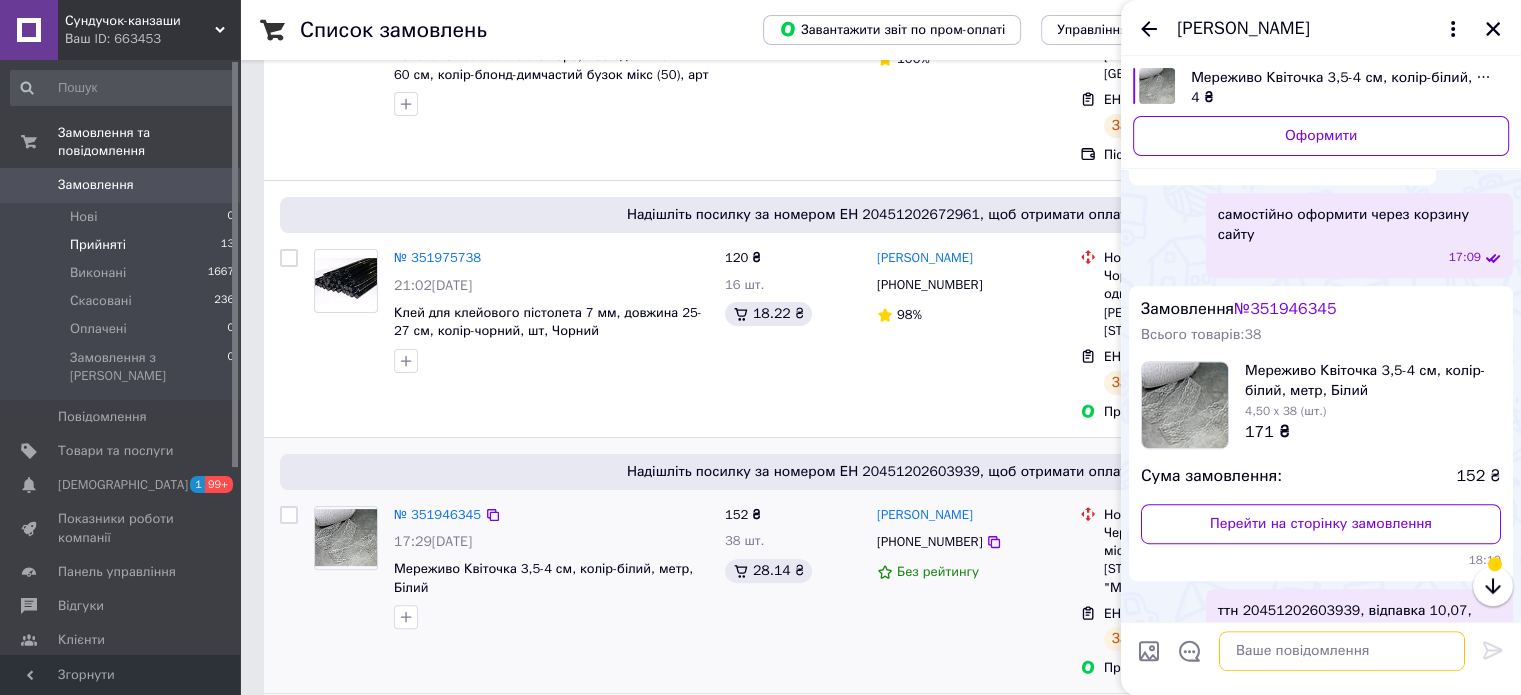 scroll, scrollTop: 500, scrollLeft: 0, axis: vertical 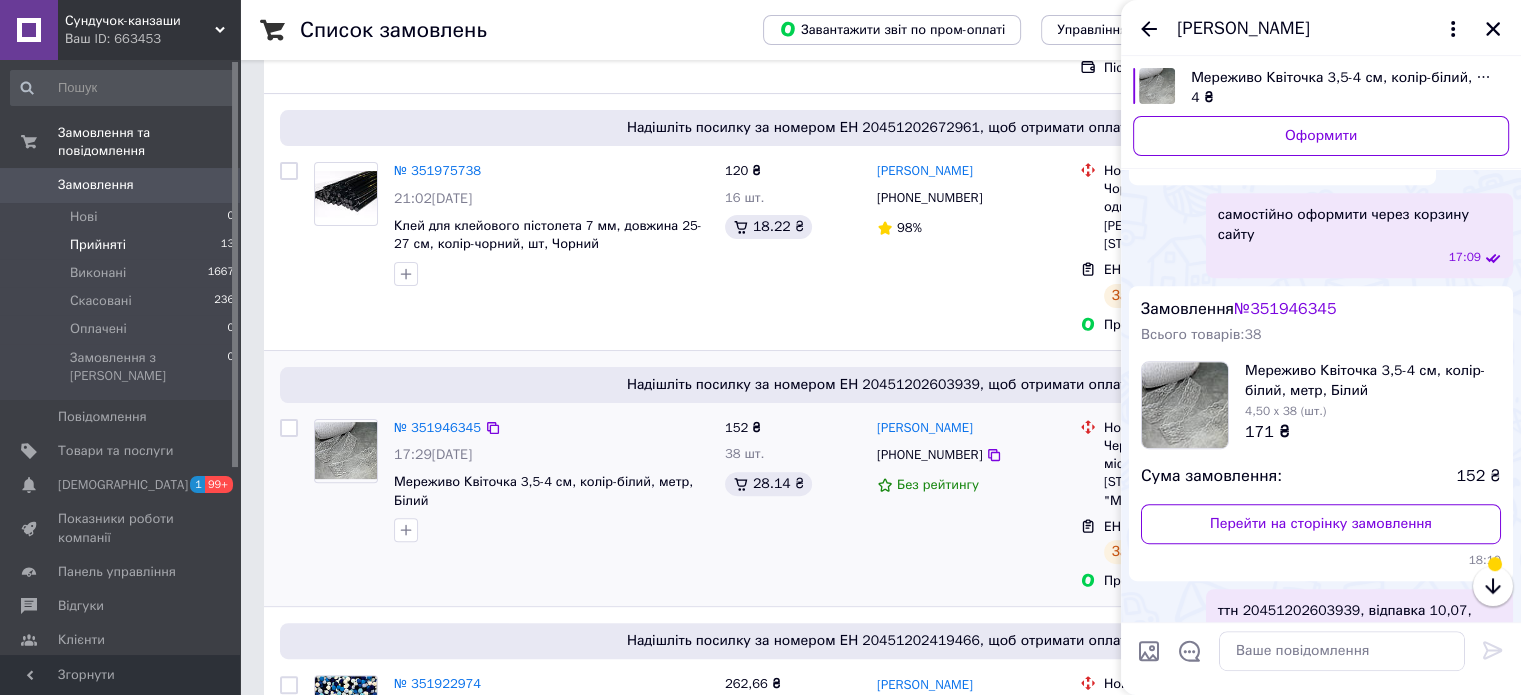 click at bounding box center [551, 530] 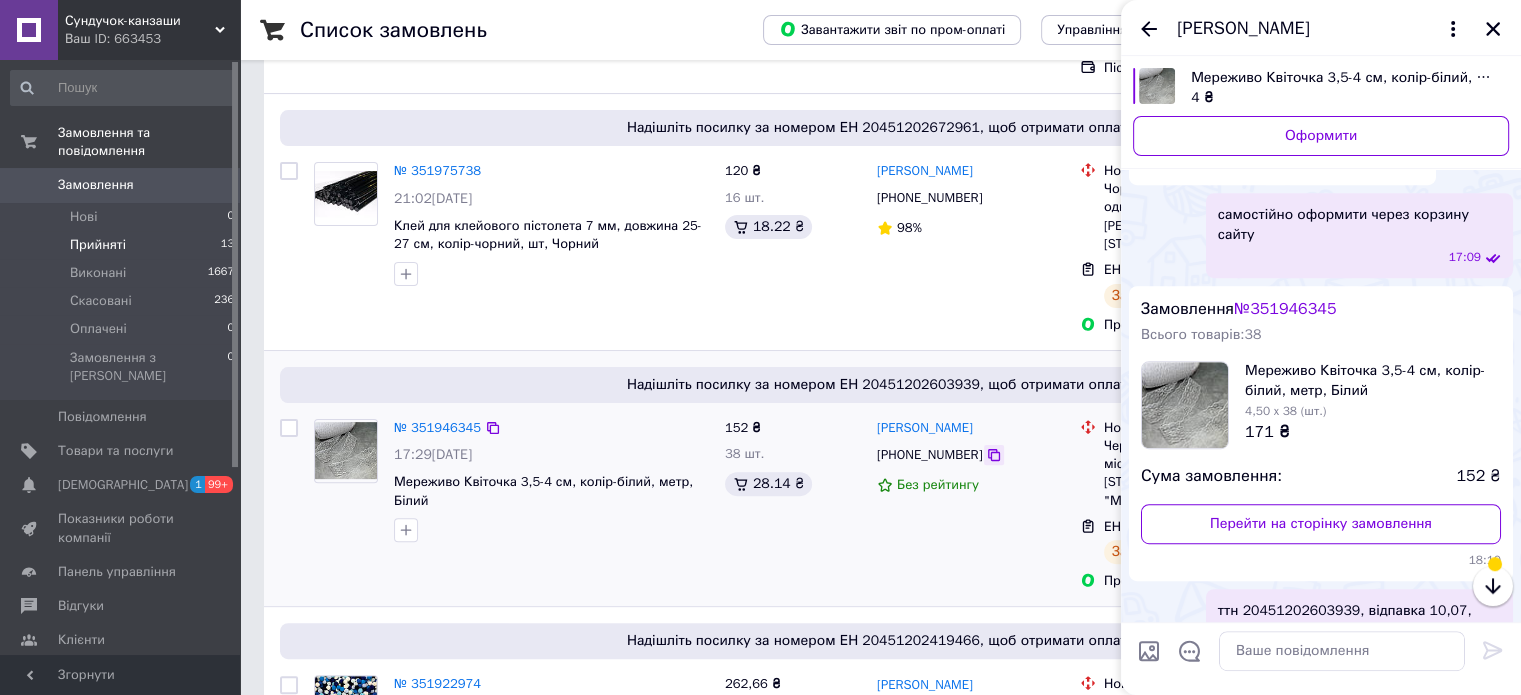 click 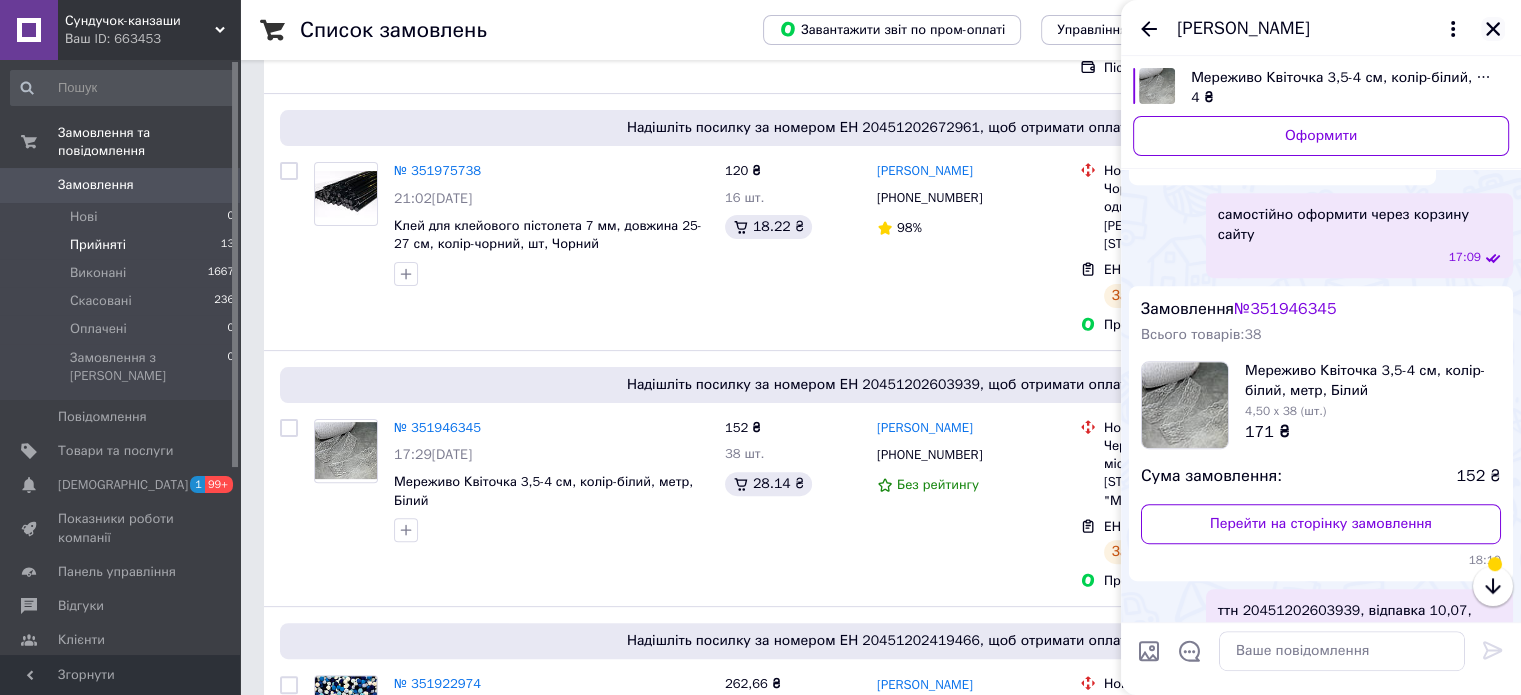 drag, startPoint x: 1496, startPoint y: 31, endPoint x: 1010, endPoint y: 311, distance: 560.8886 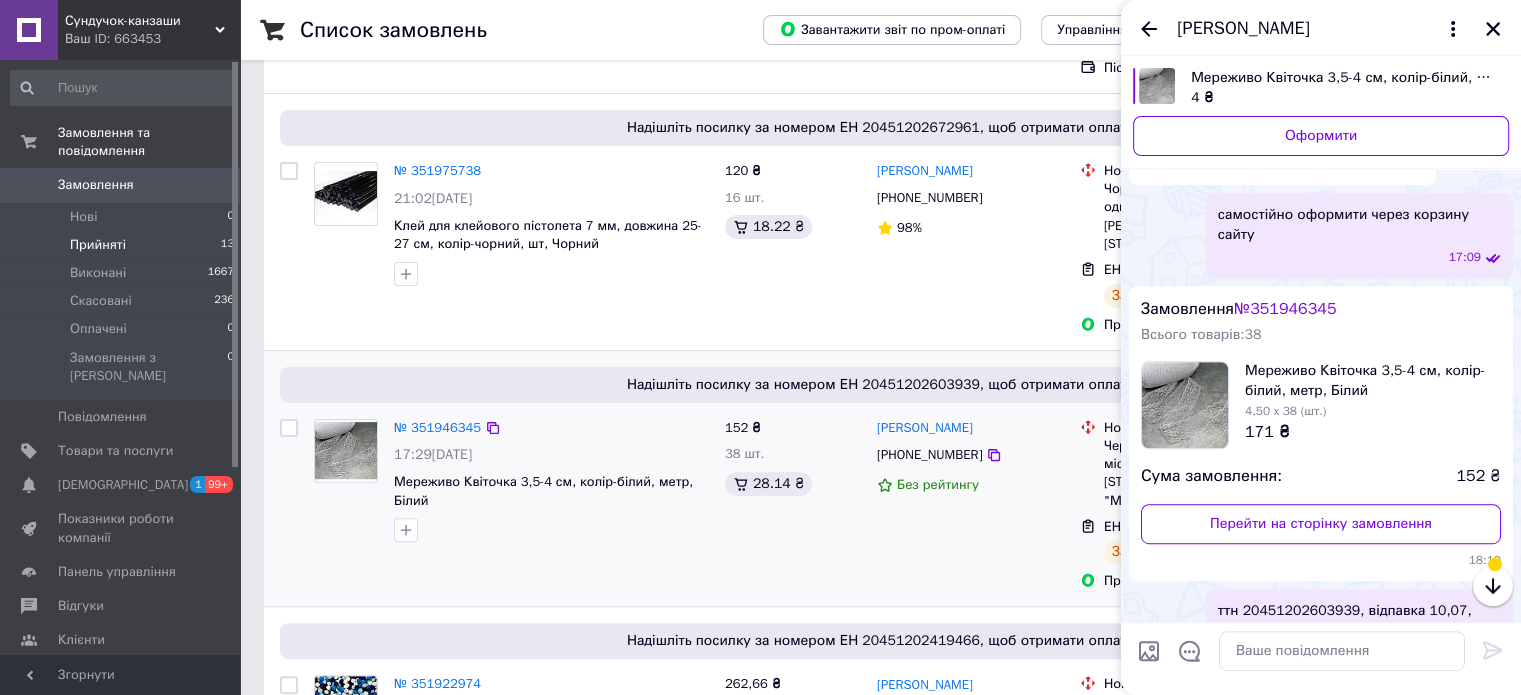click 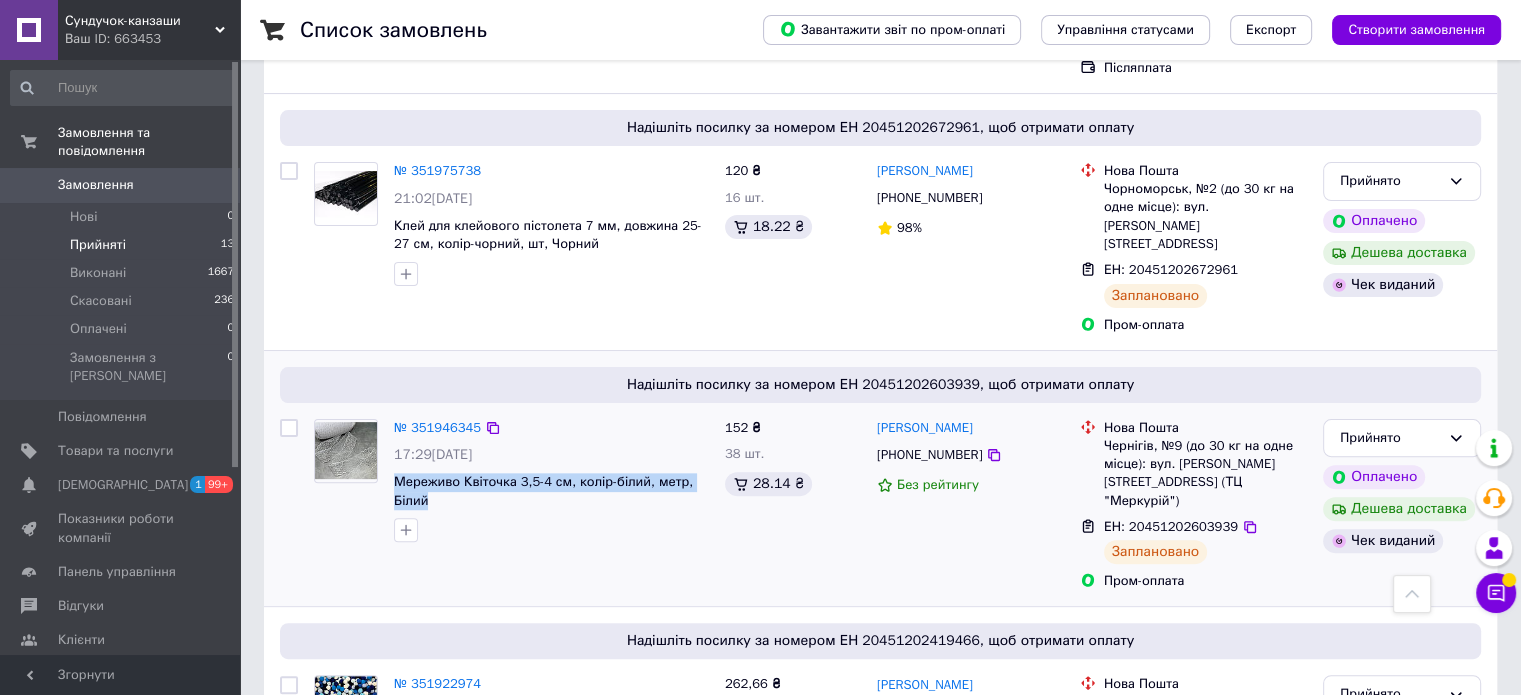drag, startPoint x: 430, startPoint y: 447, endPoint x: 389, endPoint y: 431, distance: 44.011364 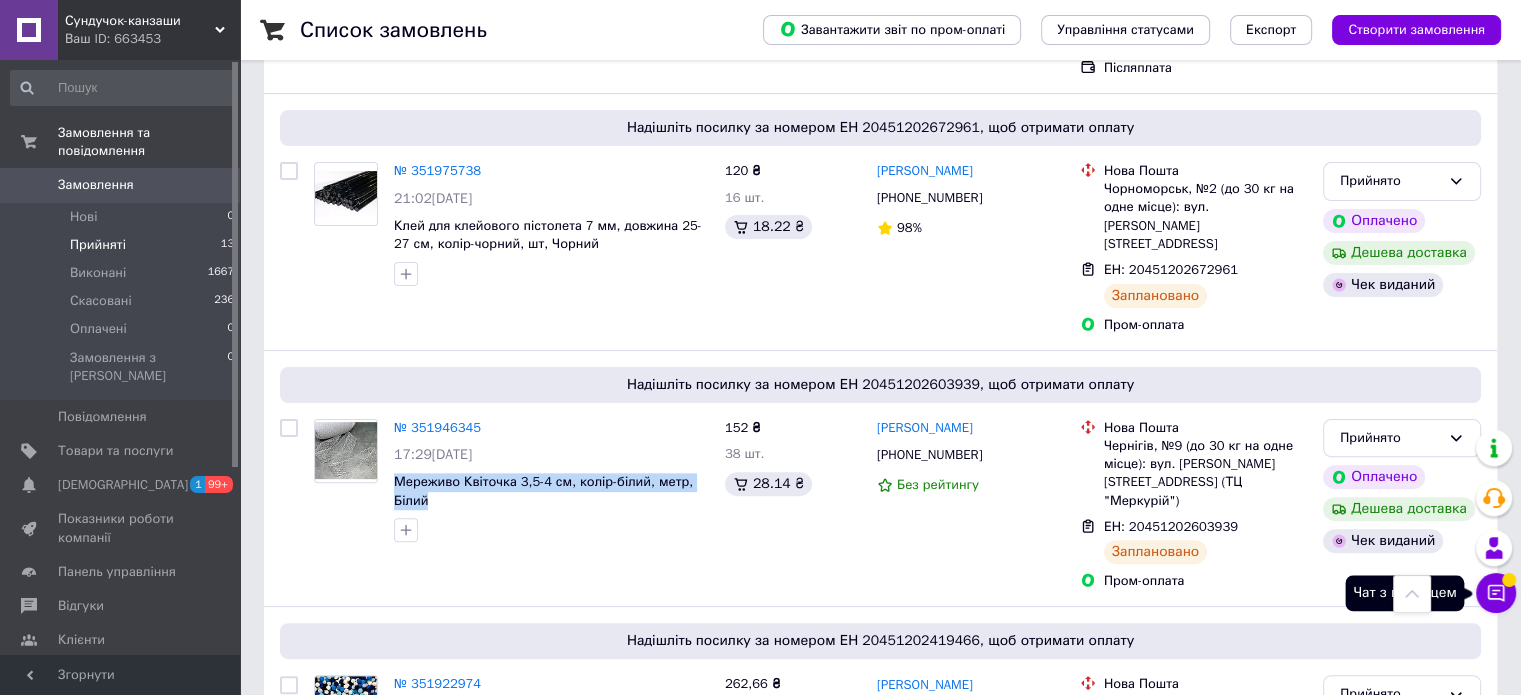 click 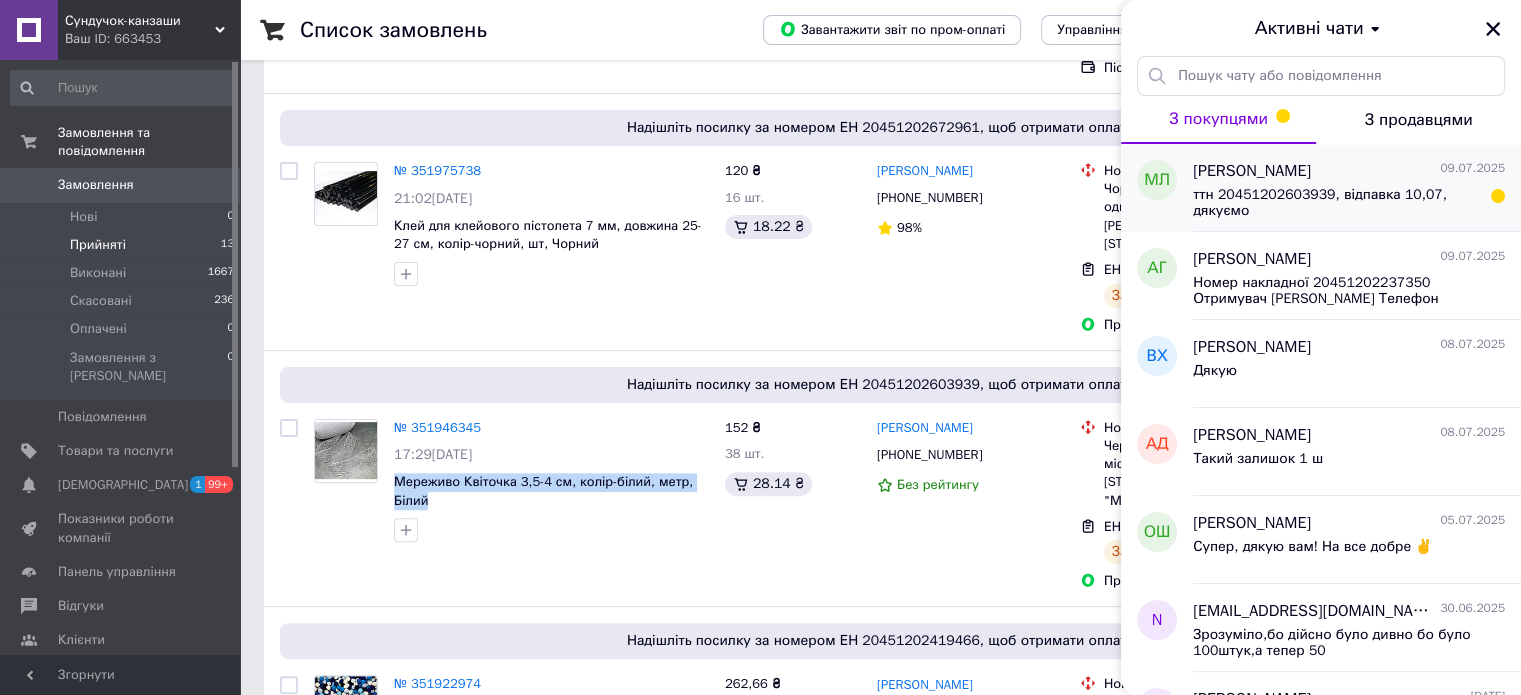 click on "ттн 20451202603939, відпавка 10,07, дякуємо" at bounding box center [1335, 203] 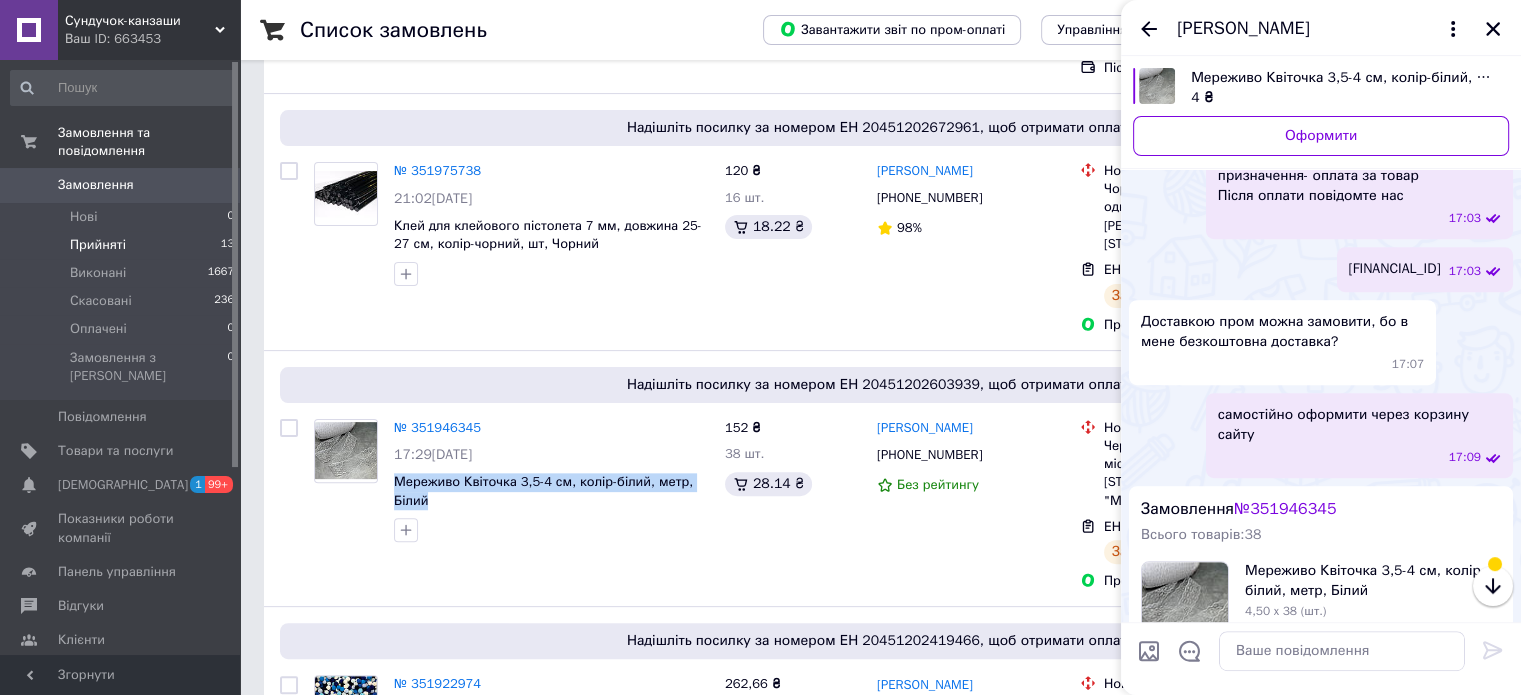 scroll, scrollTop: 992, scrollLeft: 0, axis: vertical 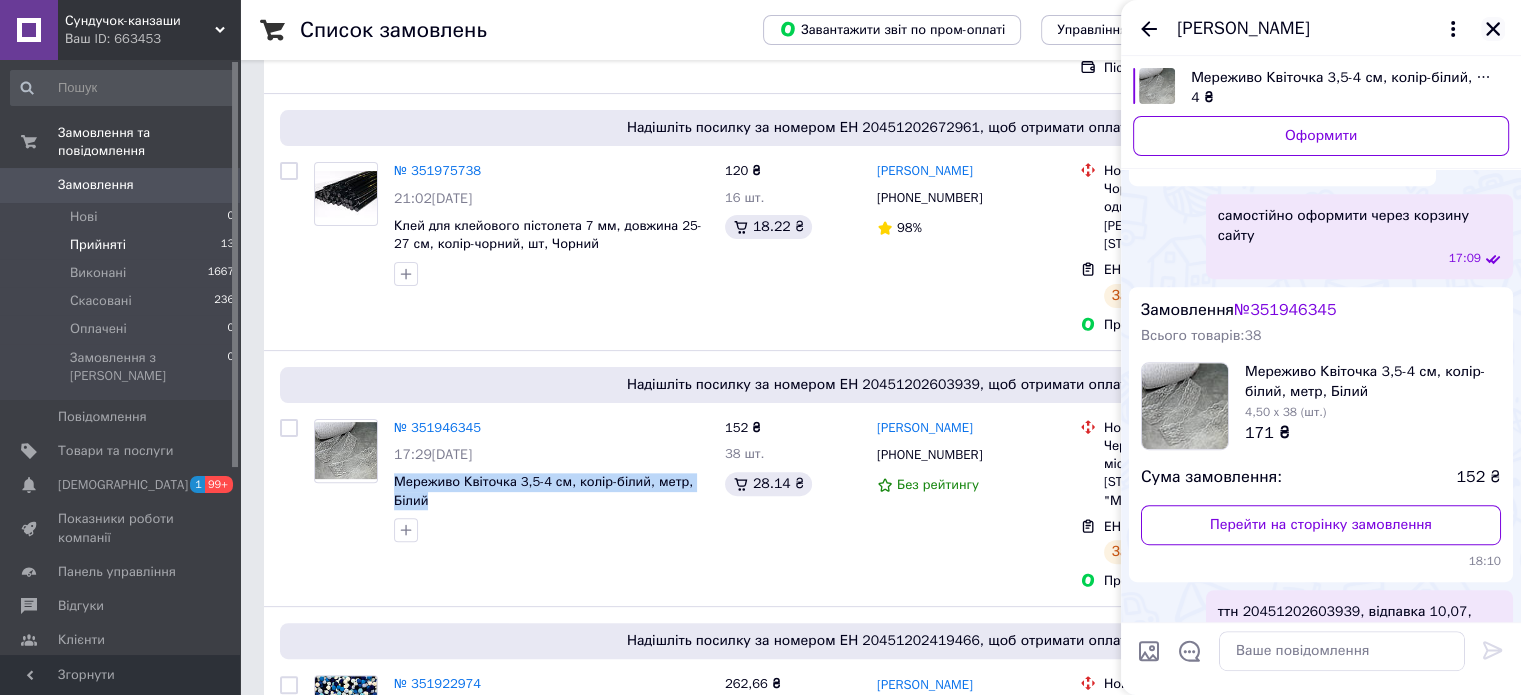 click 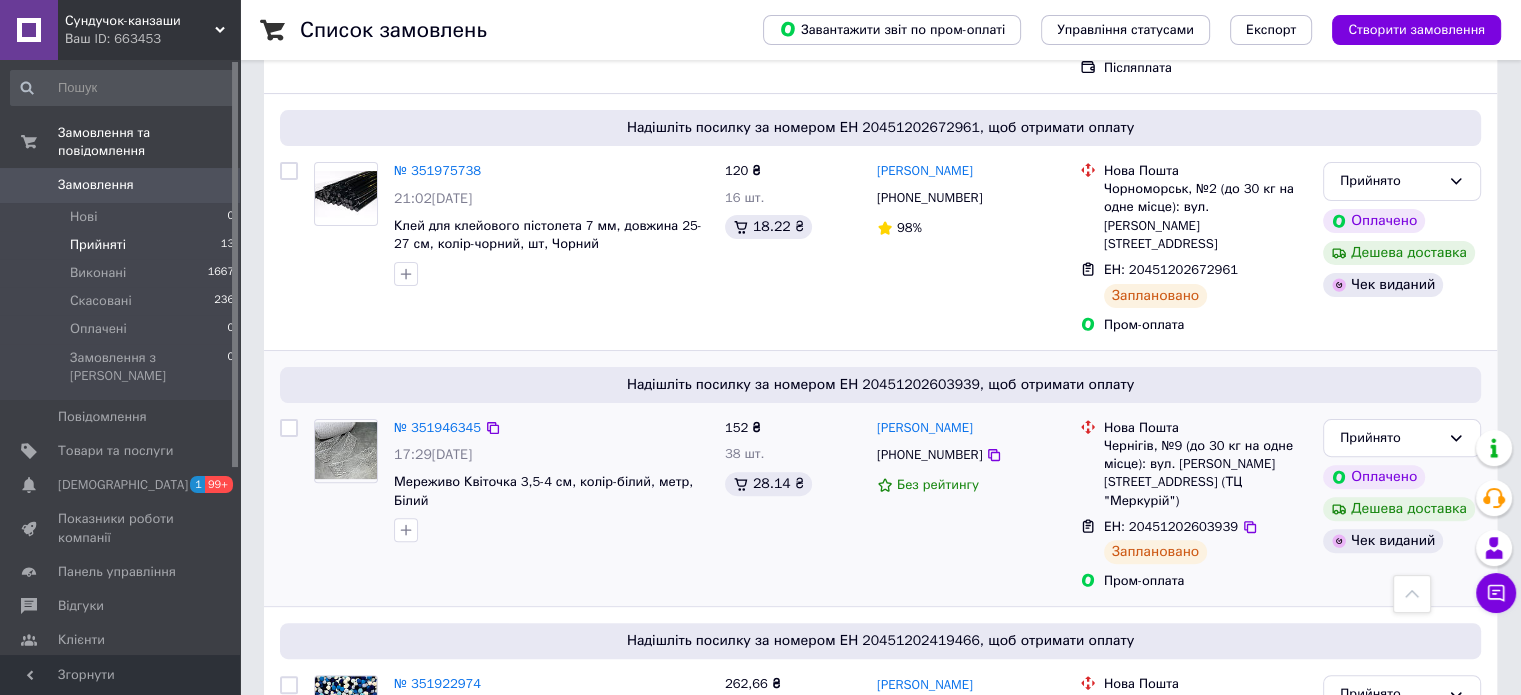click at bounding box center (551, 530) 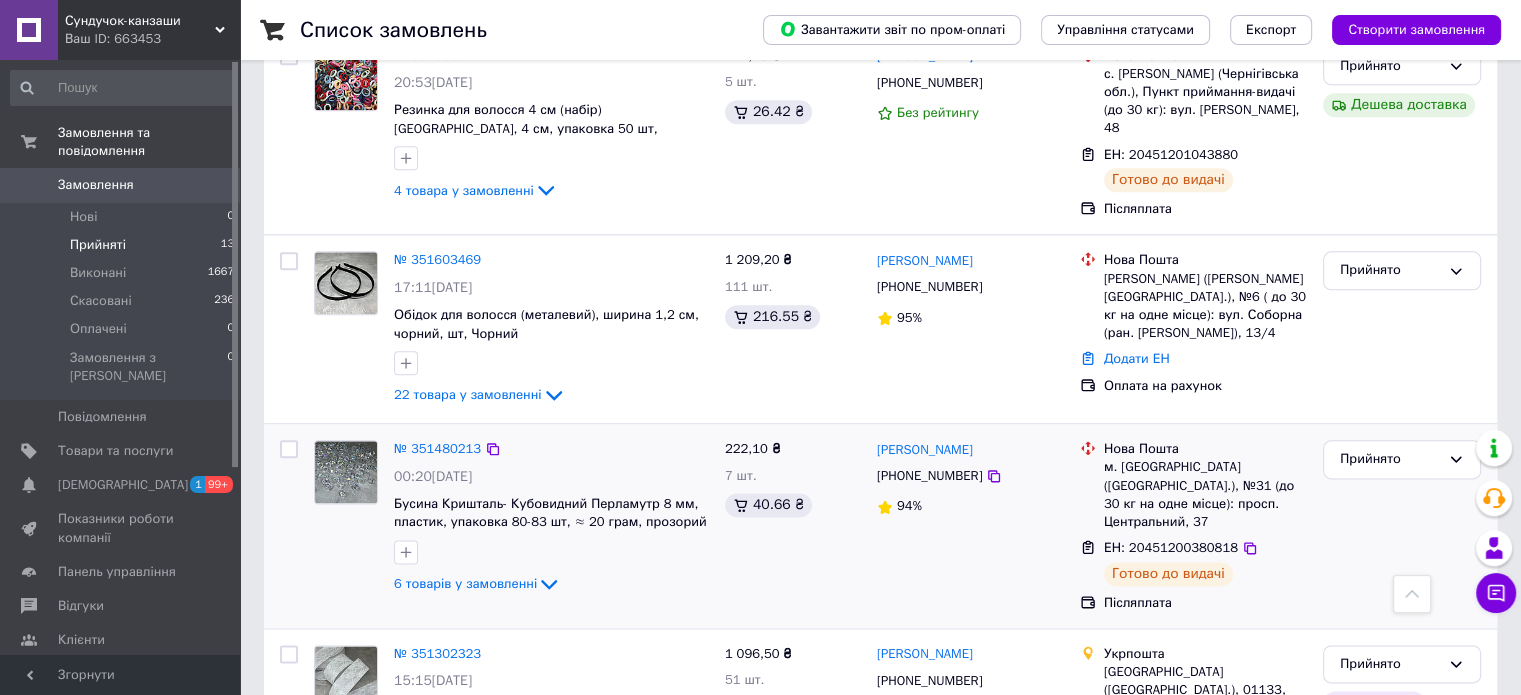 scroll, scrollTop: 2378, scrollLeft: 0, axis: vertical 